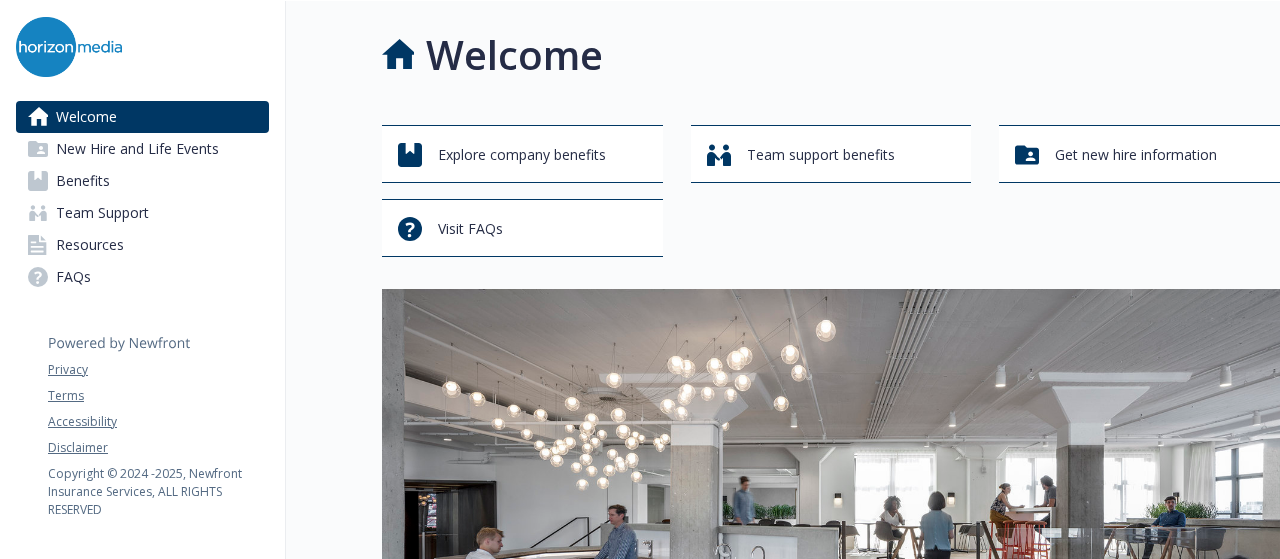 scroll, scrollTop: 0, scrollLeft: 0, axis: both 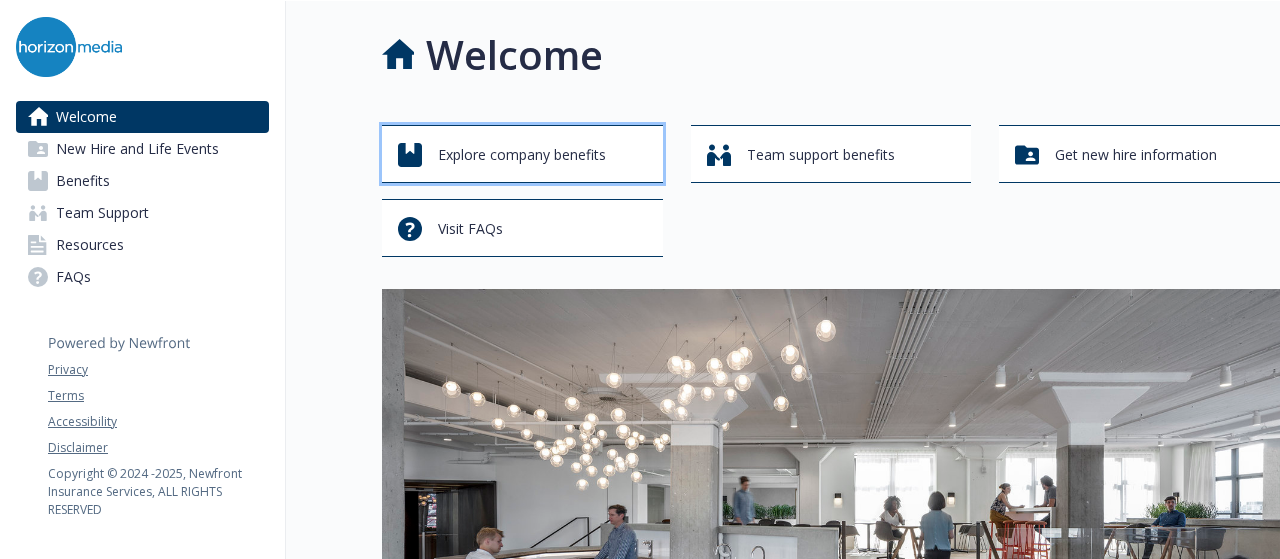 click on "Explore company benefits" at bounding box center [522, 155] 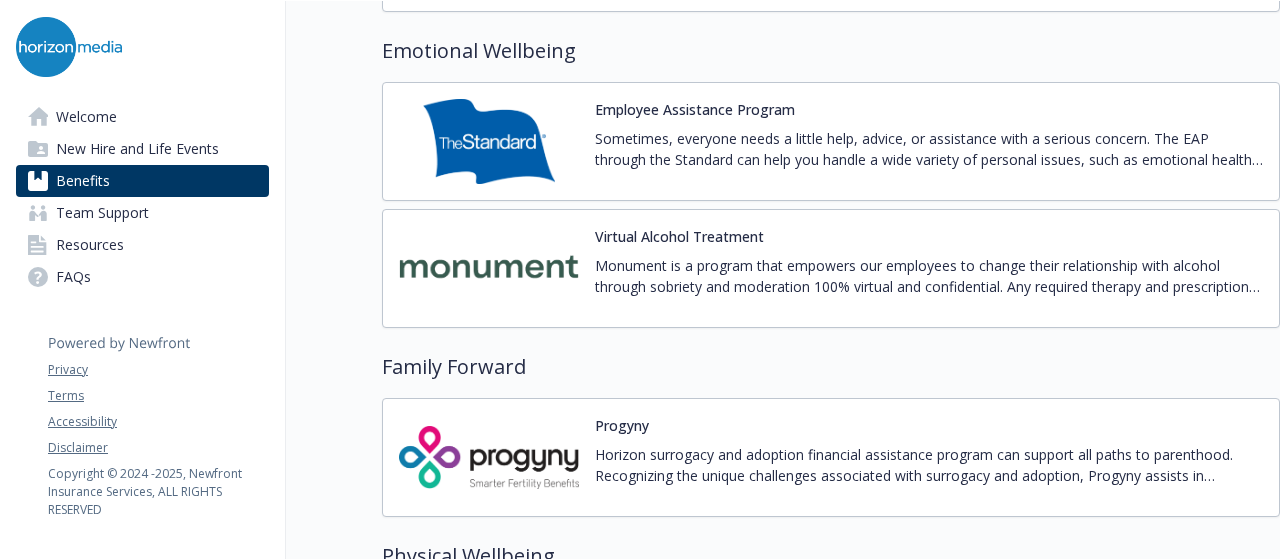 click on "Sometimes, everyone needs a little help, advice, or assistance with a serious concern. The EAP through the Standard can help you handle a wide variety of personal issues, such as emotional health and [MEDICAL_DATA], parenting and childcare needs, financial coaching, legal consultation, and eldercare resources.
Best of all, contacting the EAP is completely confidential, free, and available to any member of your immediate household." at bounding box center (929, 149) 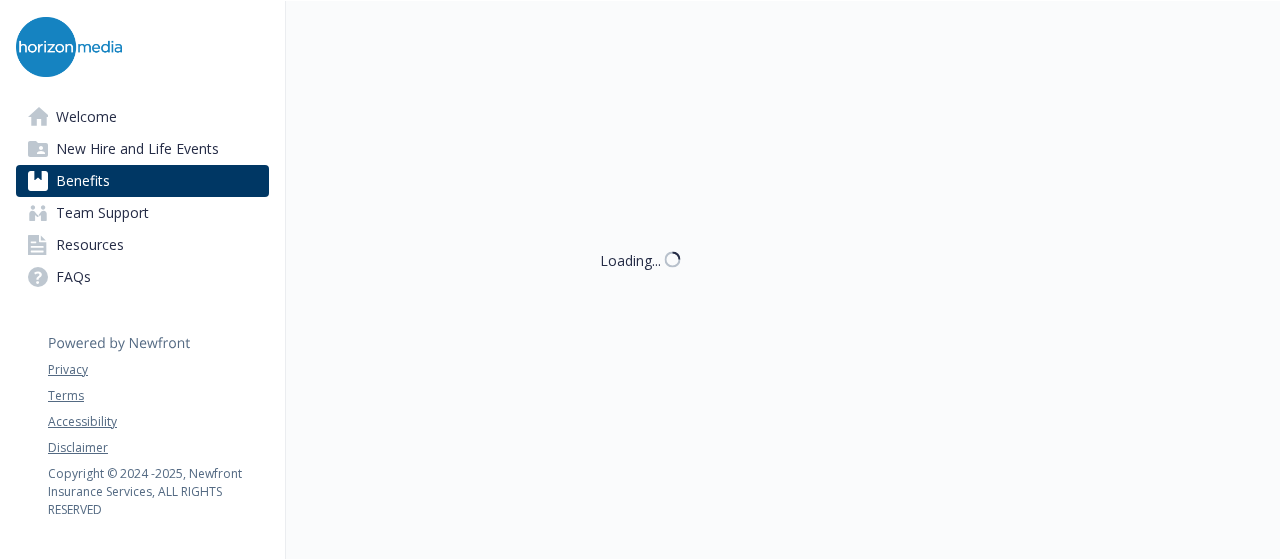 scroll, scrollTop: 4000, scrollLeft: 0, axis: vertical 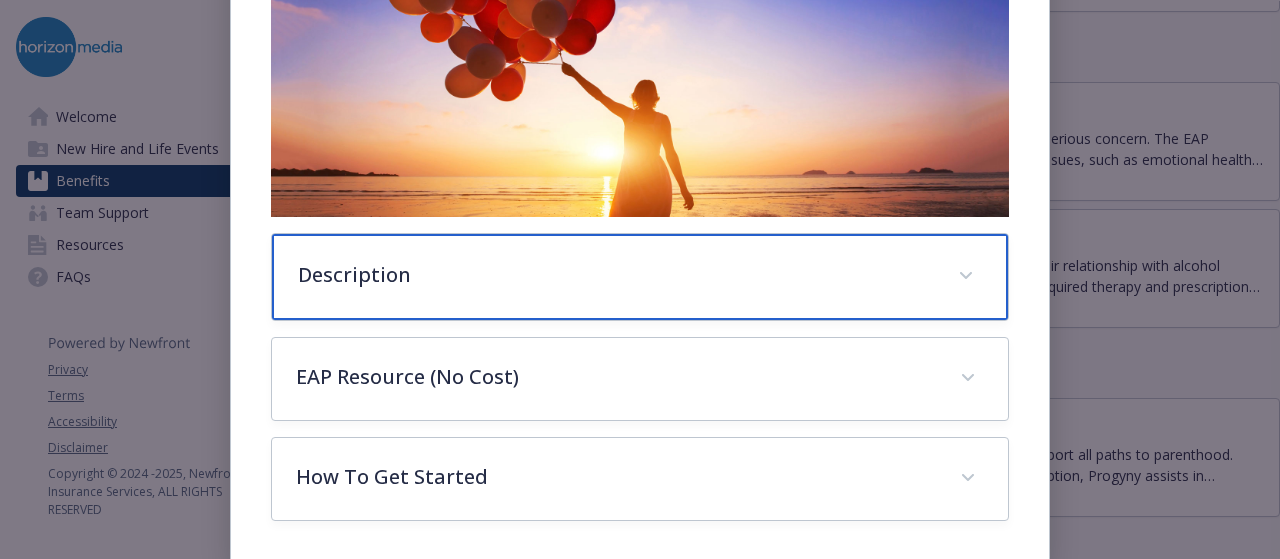click on "Description" at bounding box center [615, 275] 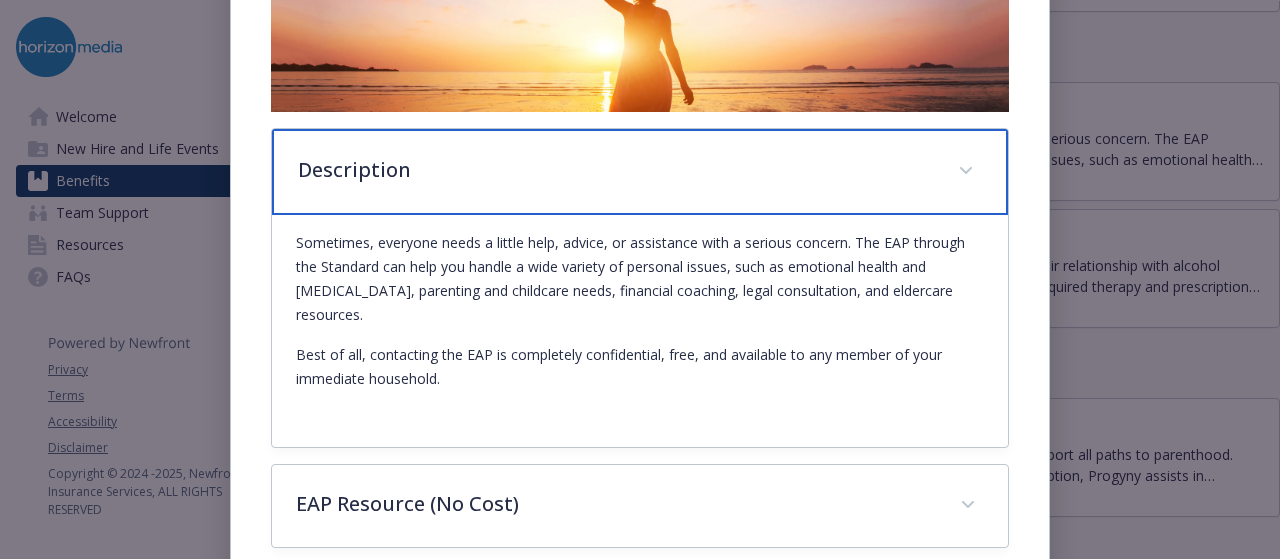 scroll, scrollTop: 502, scrollLeft: 0, axis: vertical 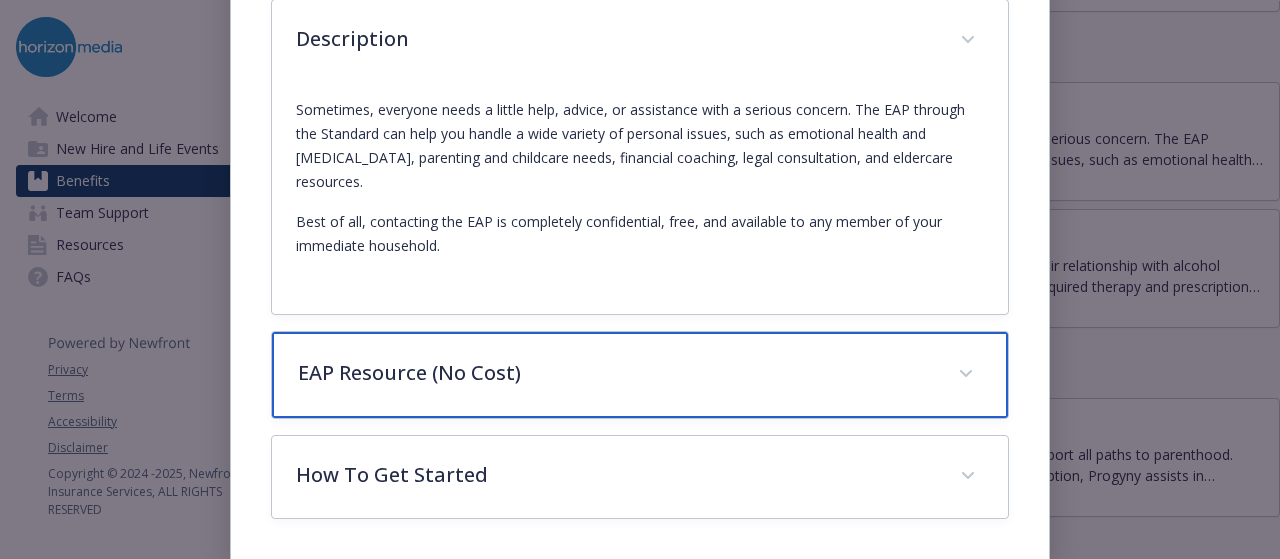 click on "EAP Resource (No Cost)" at bounding box center [639, 375] 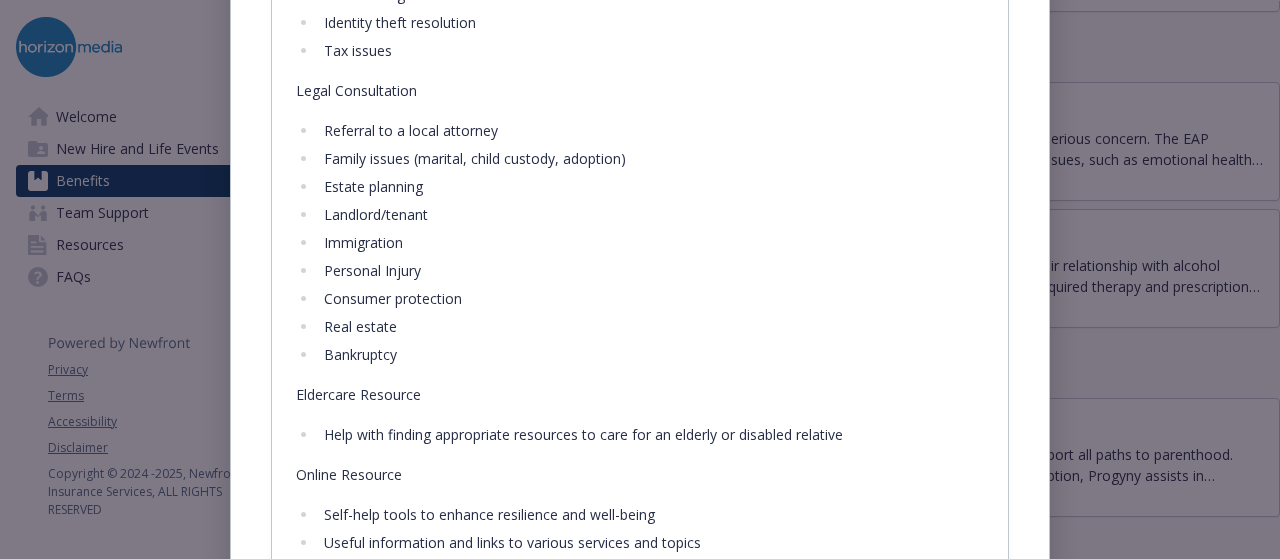 scroll, scrollTop: 1864, scrollLeft: 0, axis: vertical 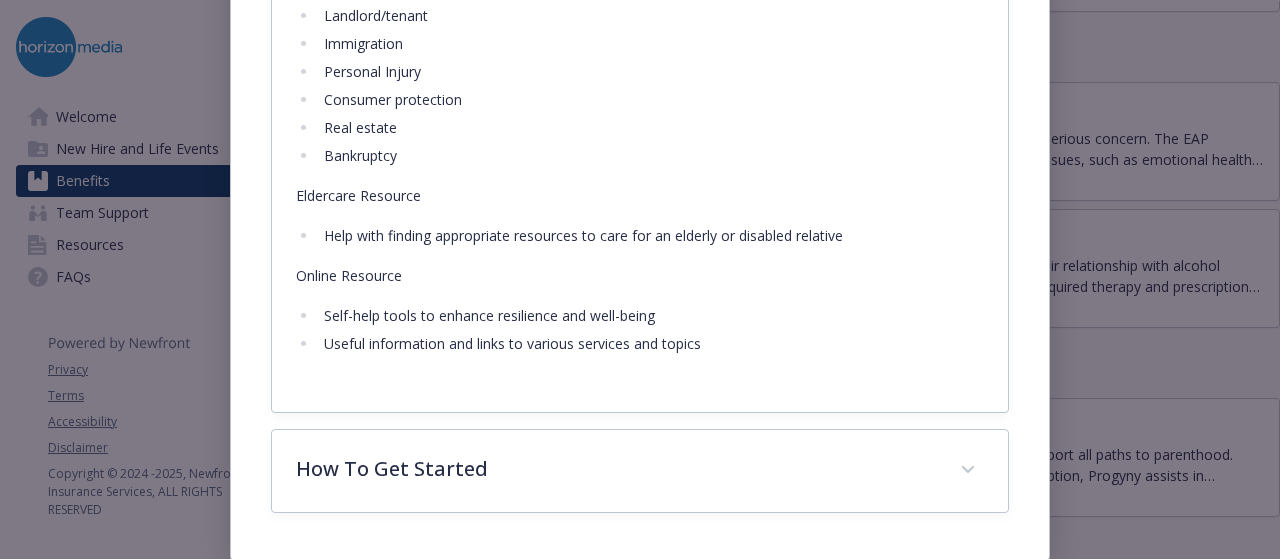 click on "Employee Assistance Program Website [DOMAIN_NAME][URL] Phone [PHONE_NUMBER] Group number N/A Description Sometimes, everyone needs a little help, advice, or assistance with a serious concern. The EAP through the Standard can help you handle a wide variety of personal issues, such as emotional health and [MEDICAL_DATA], parenting and childcare needs, financial coaching, legal consultation, and eldercare resources.
Best of all, contacting the EAP is completely confidential, free, and available to any member of your immediate household. EAP Resource (No Cost) The EAP is available around the clock to ensure you get access to the resources you need:
Unlimited phone access 24/7
Face-to-face counseling sessions
Unlimited web access to helpful articles, resources, and self-assessment tools.
Counseling Benefits
Difficulty with relationship
Emotional distress
Job stress
Communication/ conflict issues
Alcohol or drug problems
Loss and death
Parenting & Childcare" at bounding box center [639, -590] 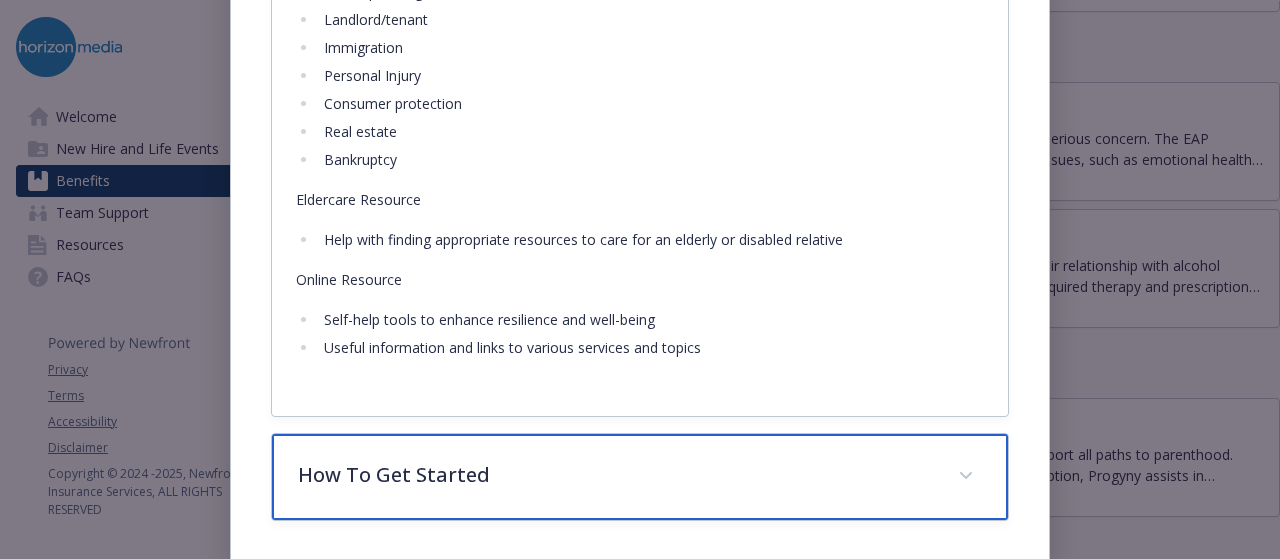 click on "How To Get Started" at bounding box center [615, 475] 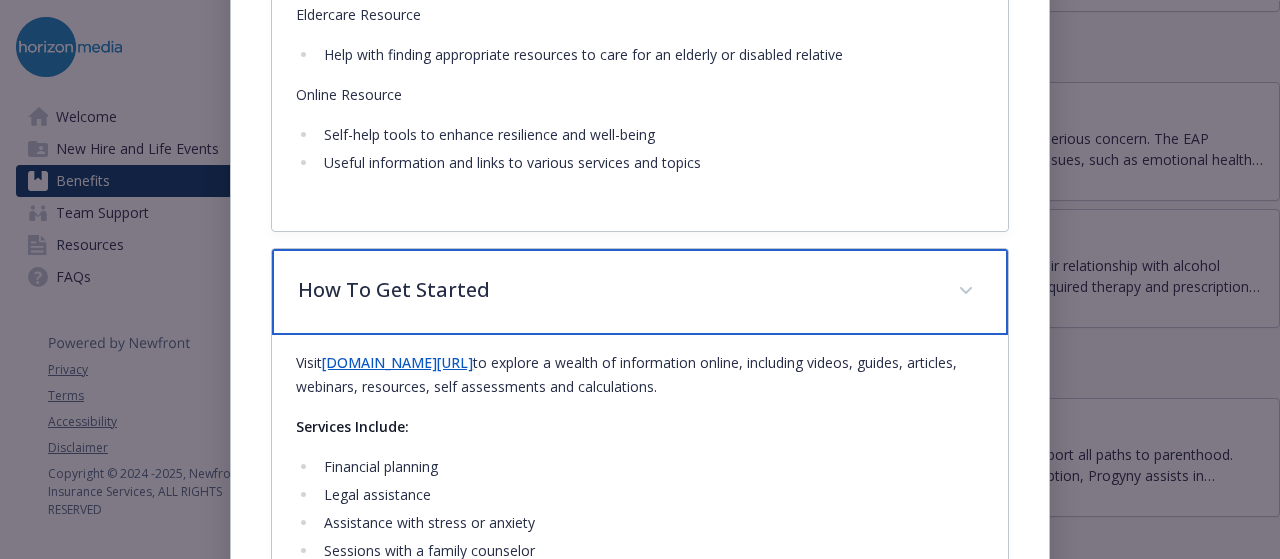 scroll, scrollTop: 1779, scrollLeft: 0, axis: vertical 